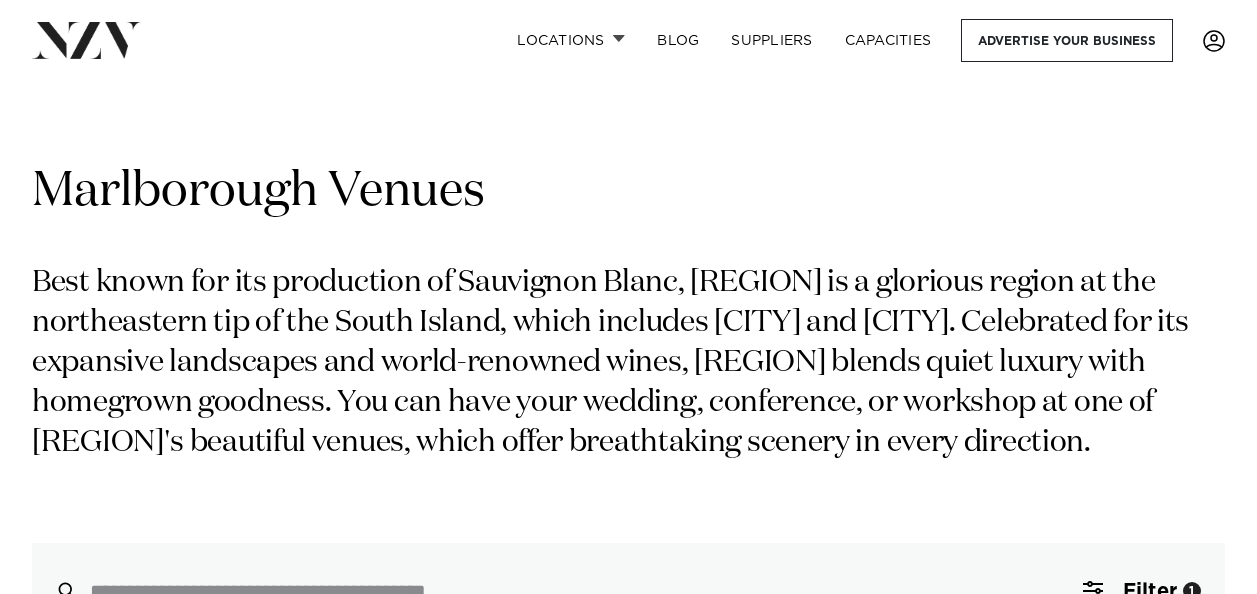 scroll, scrollTop: 0, scrollLeft: 0, axis: both 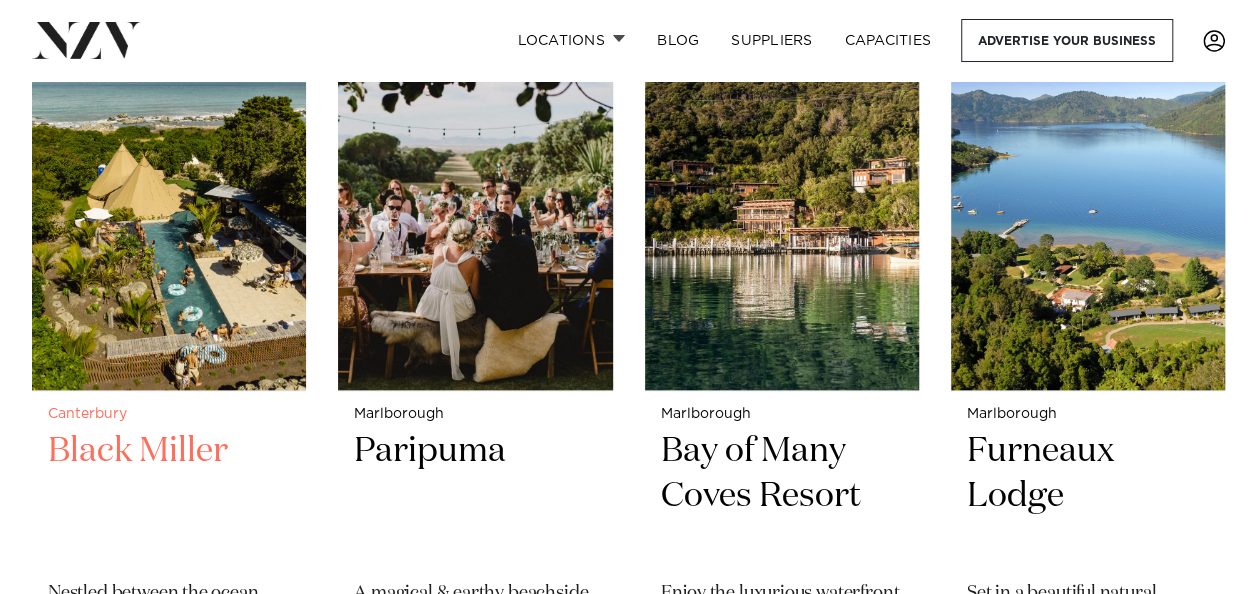 click at bounding box center [169, 206] 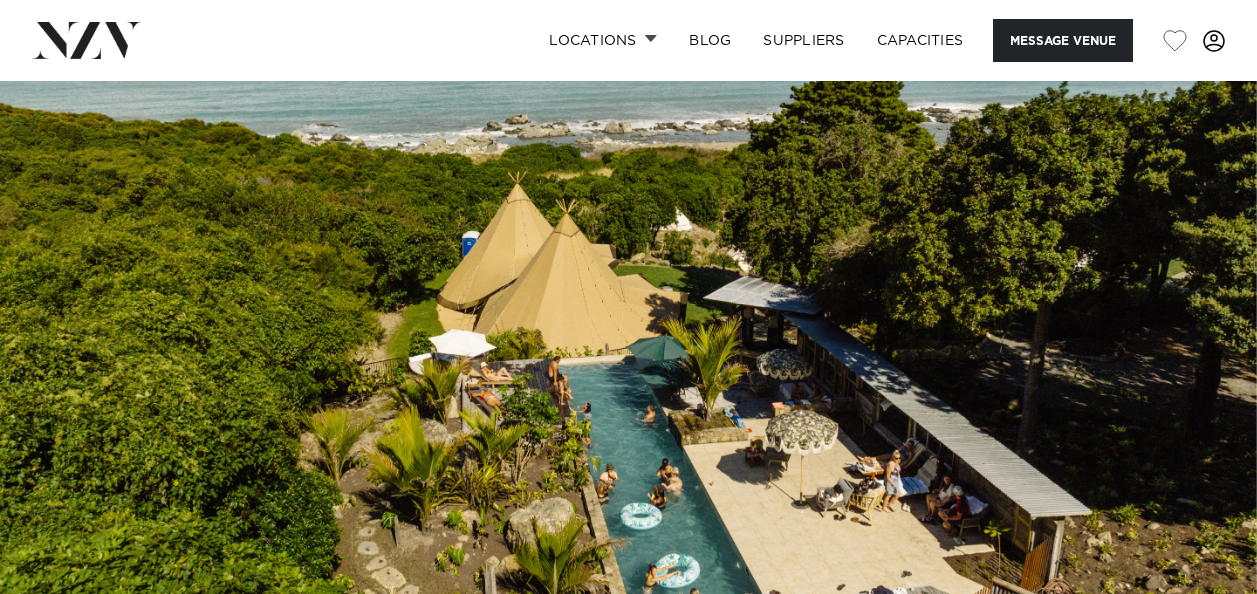 scroll, scrollTop: 0, scrollLeft: 0, axis: both 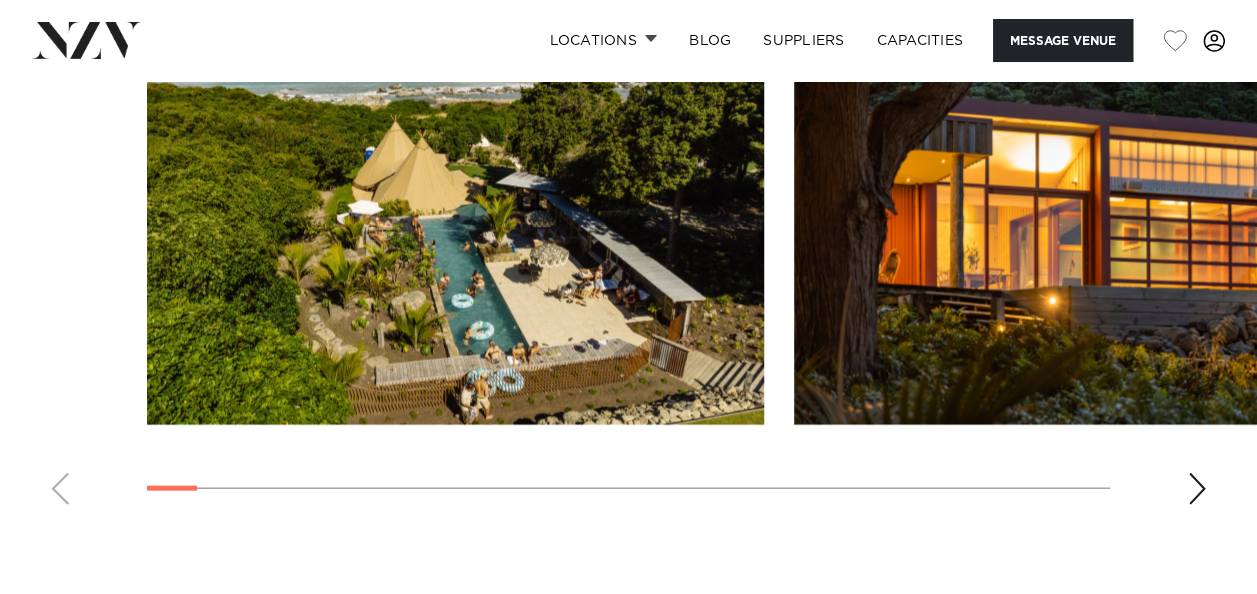 click at bounding box center [1197, 489] 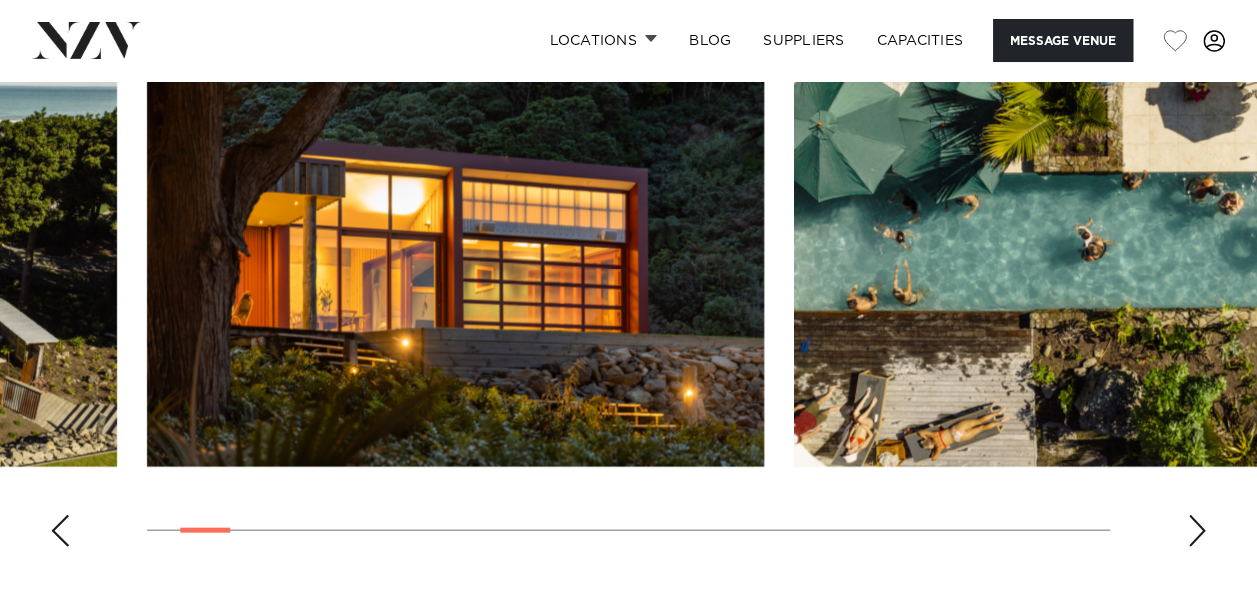 scroll, scrollTop: 1934, scrollLeft: 0, axis: vertical 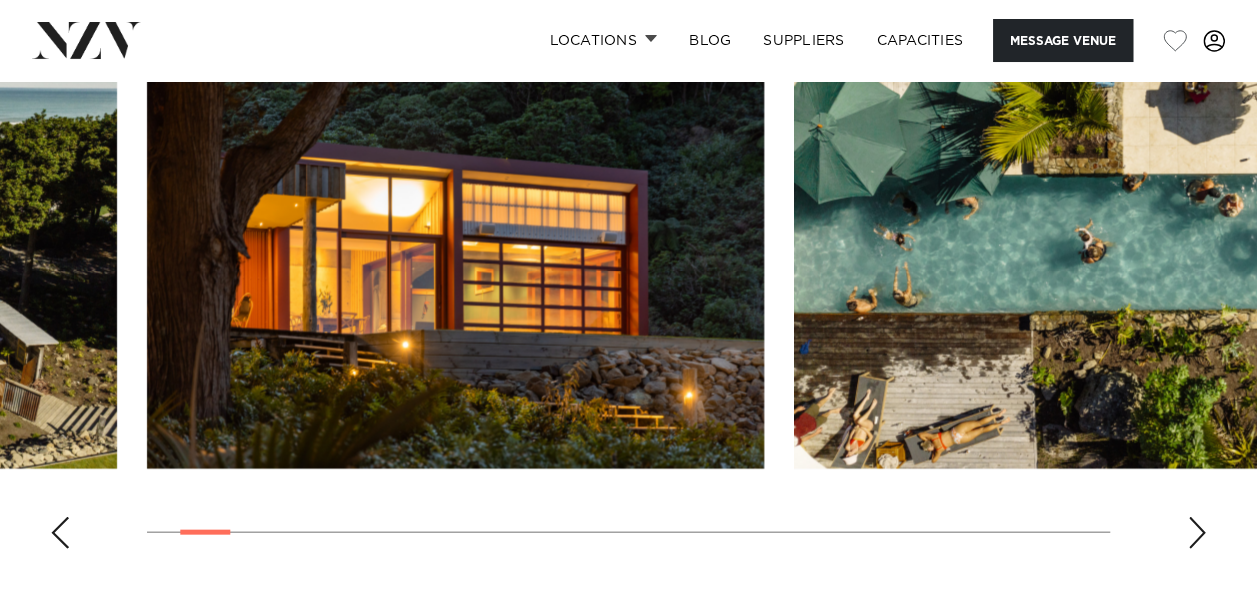 click at bounding box center [1197, 533] 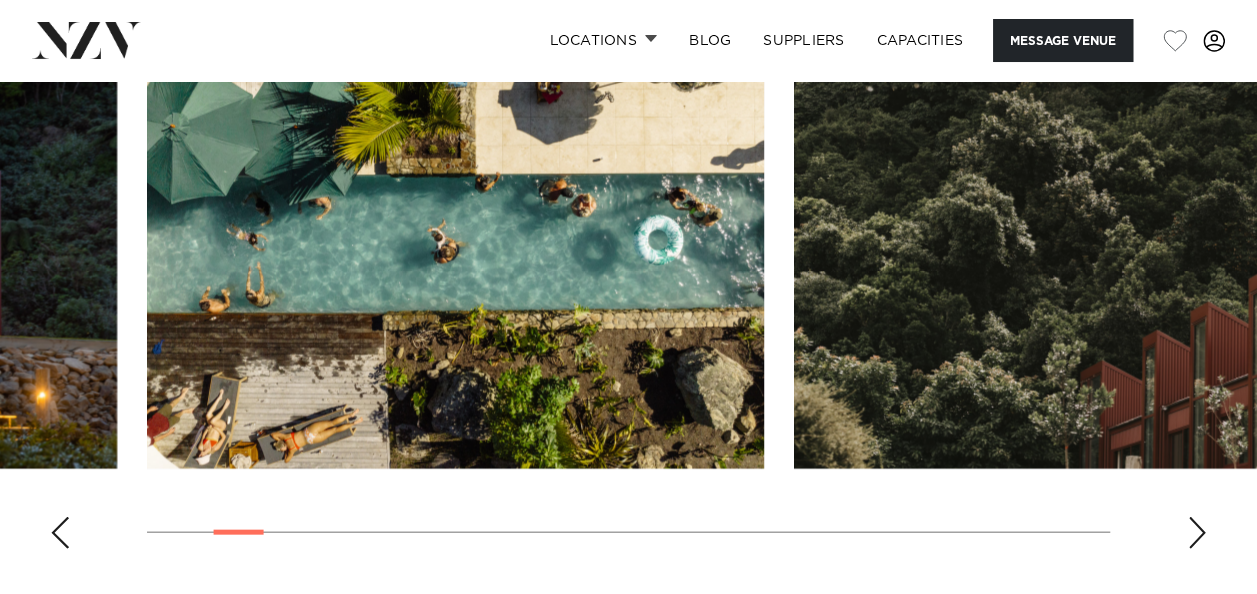 click at bounding box center [1197, 533] 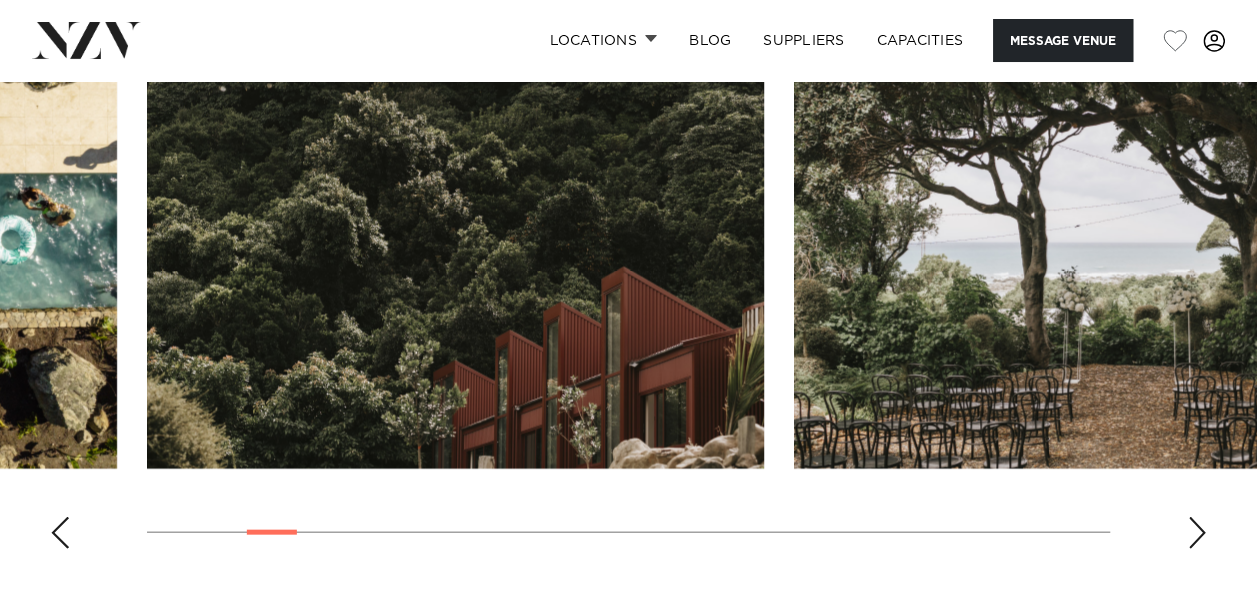 click at bounding box center [1197, 533] 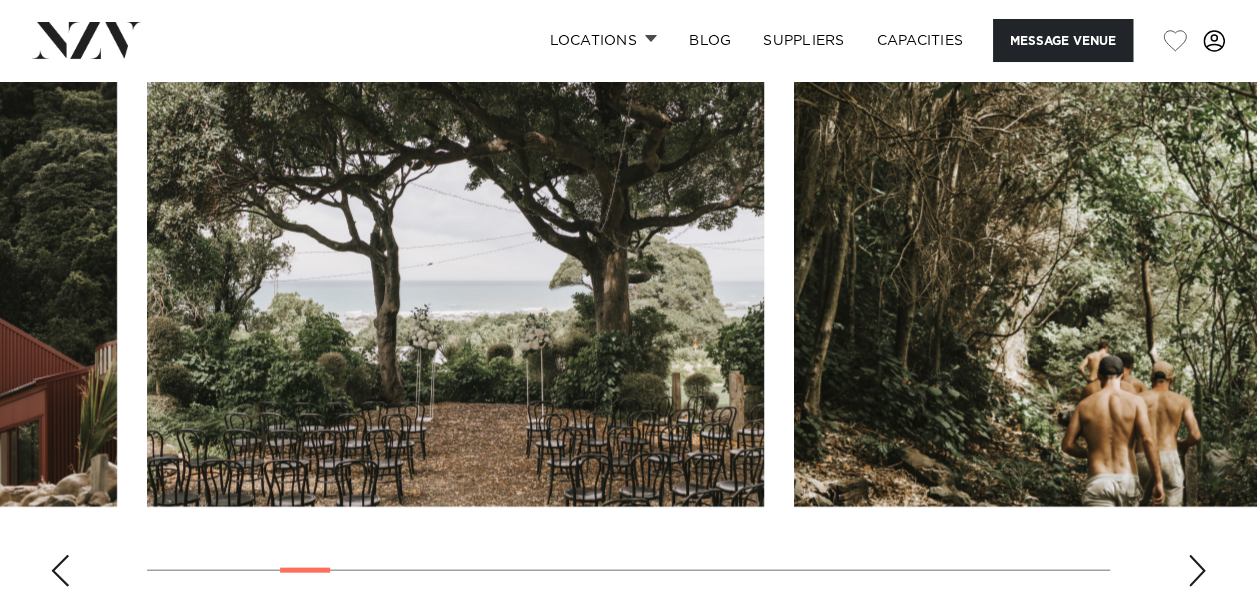 scroll, scrollTop: 1912, scrollLeft: 0, axis: vertical 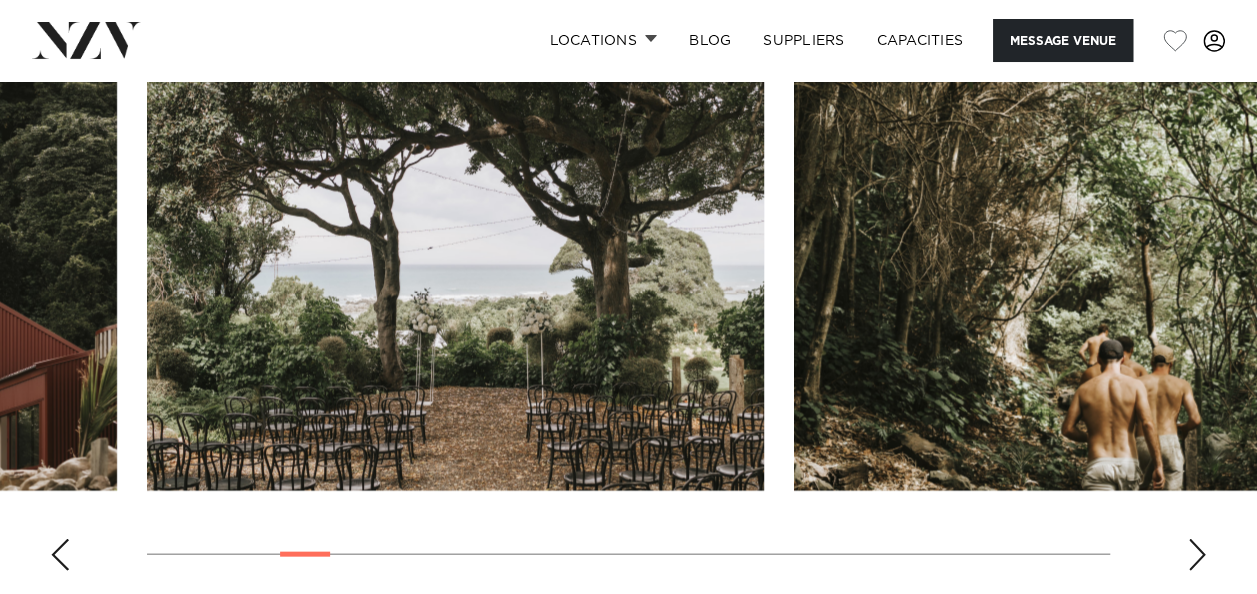 click at bounding box center [1197, 555] 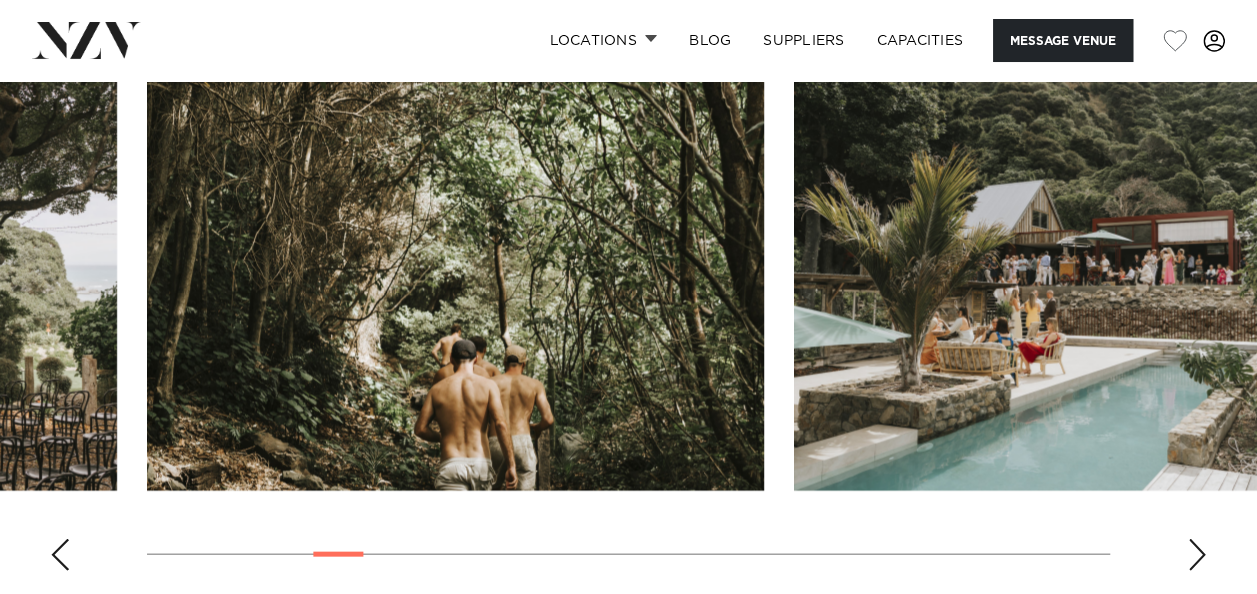 click at bounding box center (628, 312) 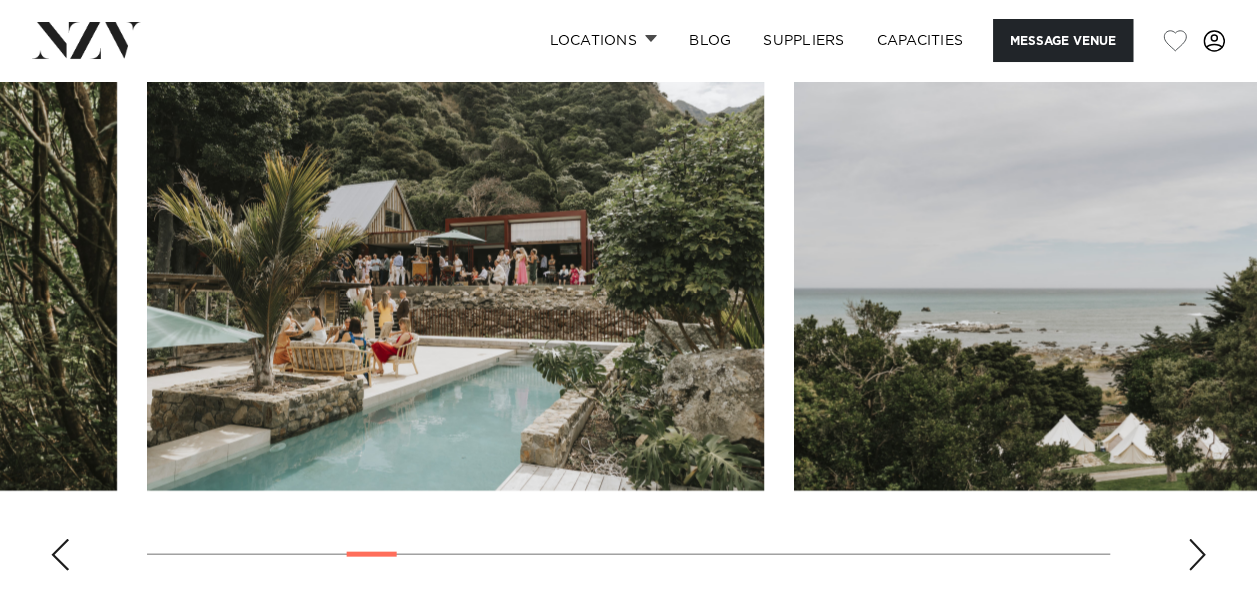 click at bounding box center [1197, 555] 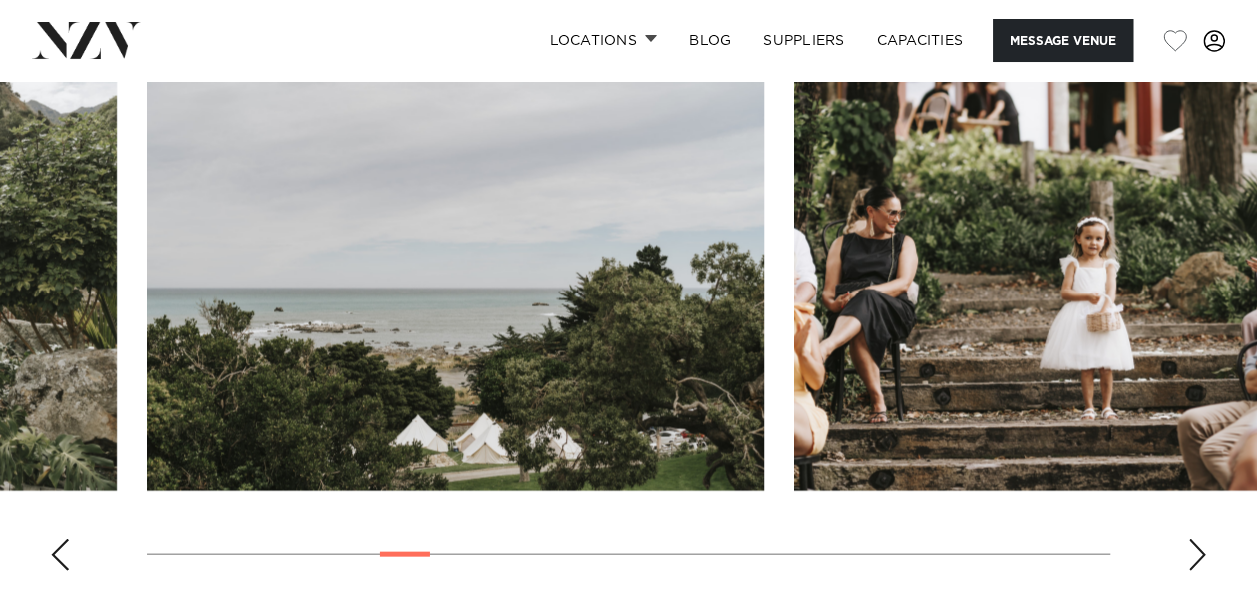 click at bounding box center (1197, 555) 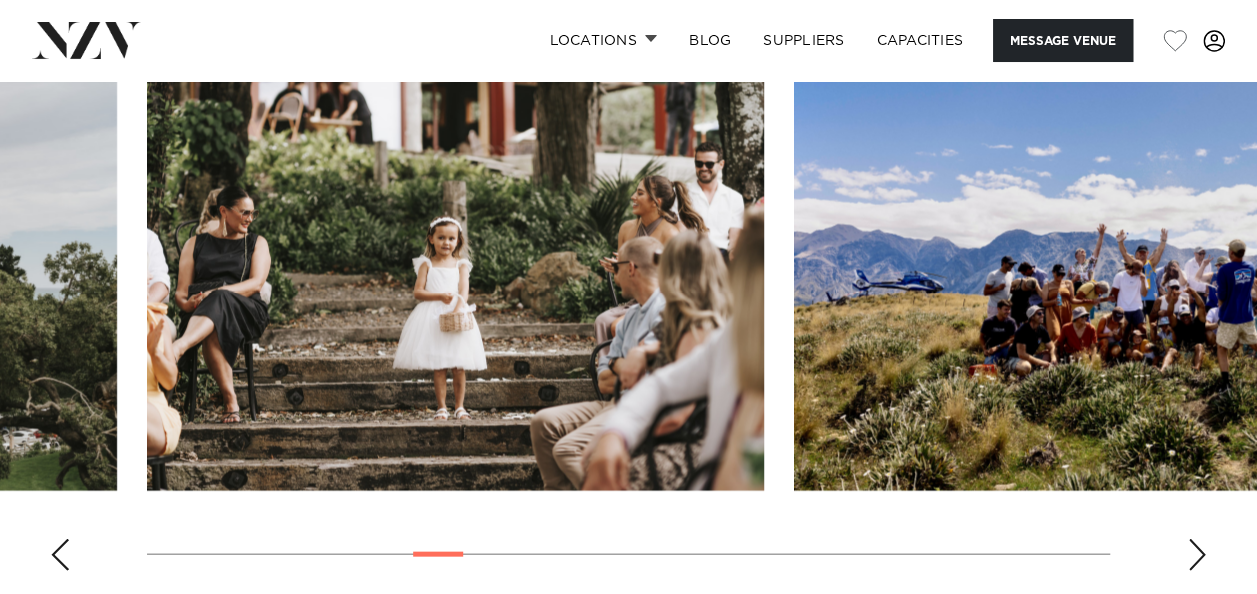 click at bounding box center (1197, 555) 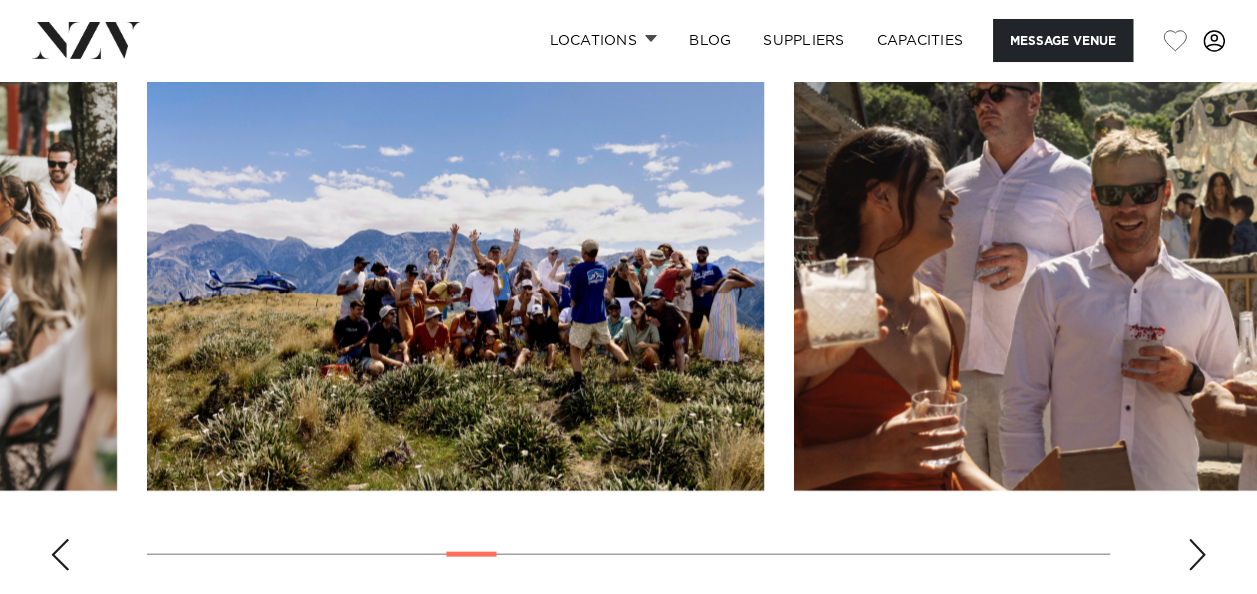 click at bounding box center [1197, 555] 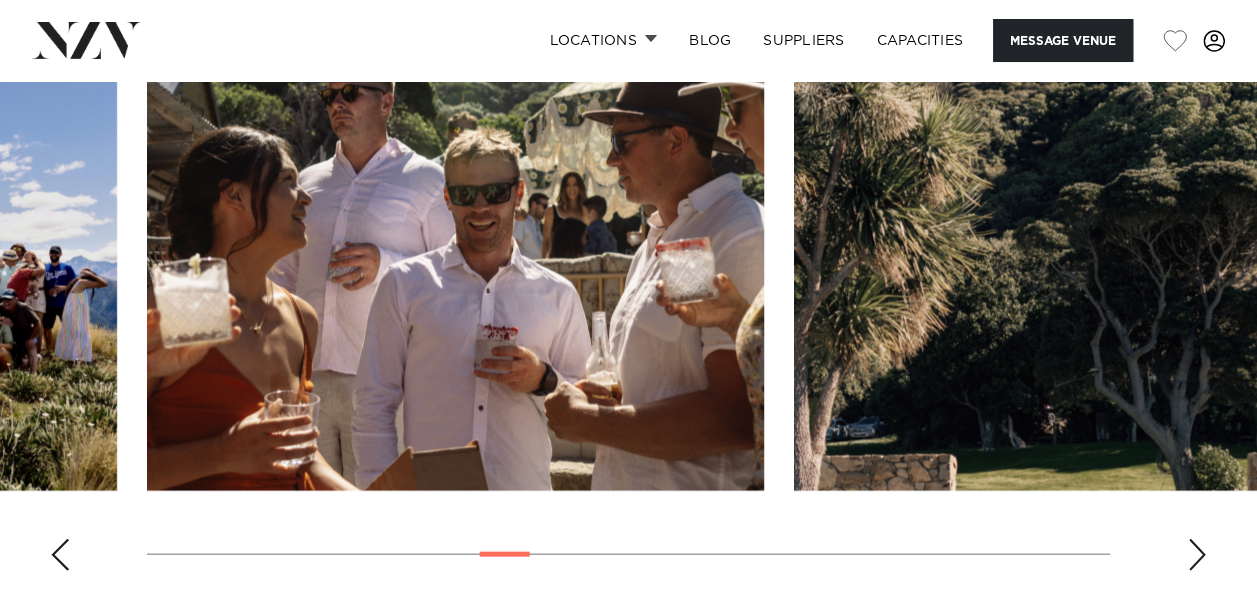 click at bounding box center [1197, 555] 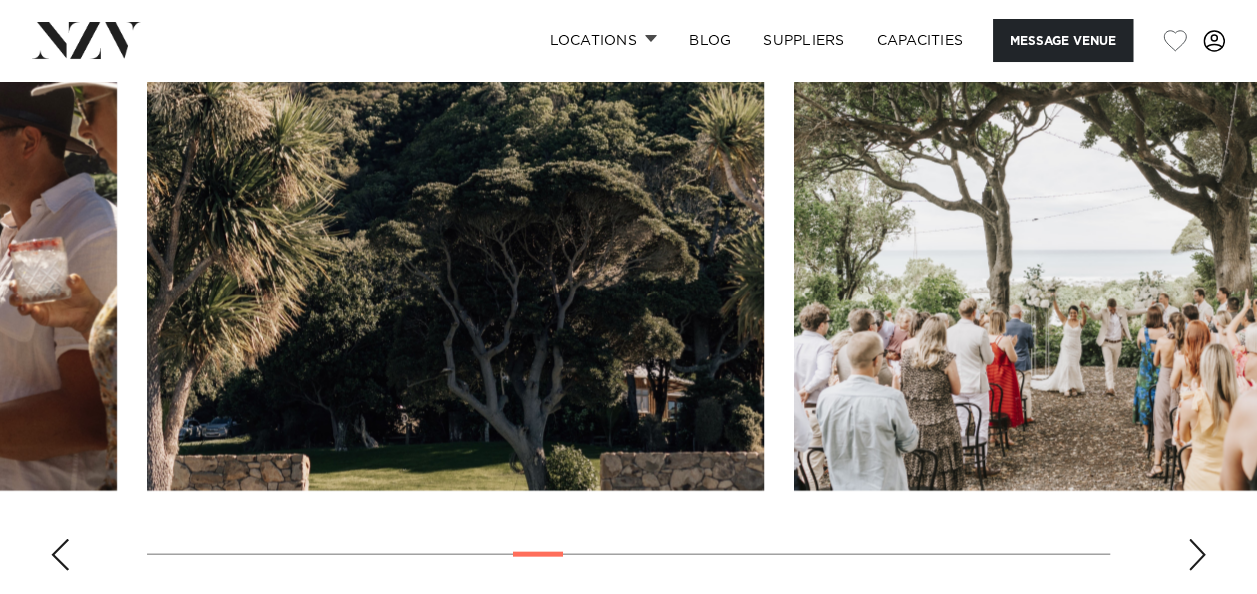 click at bounding box center (1197, 555) 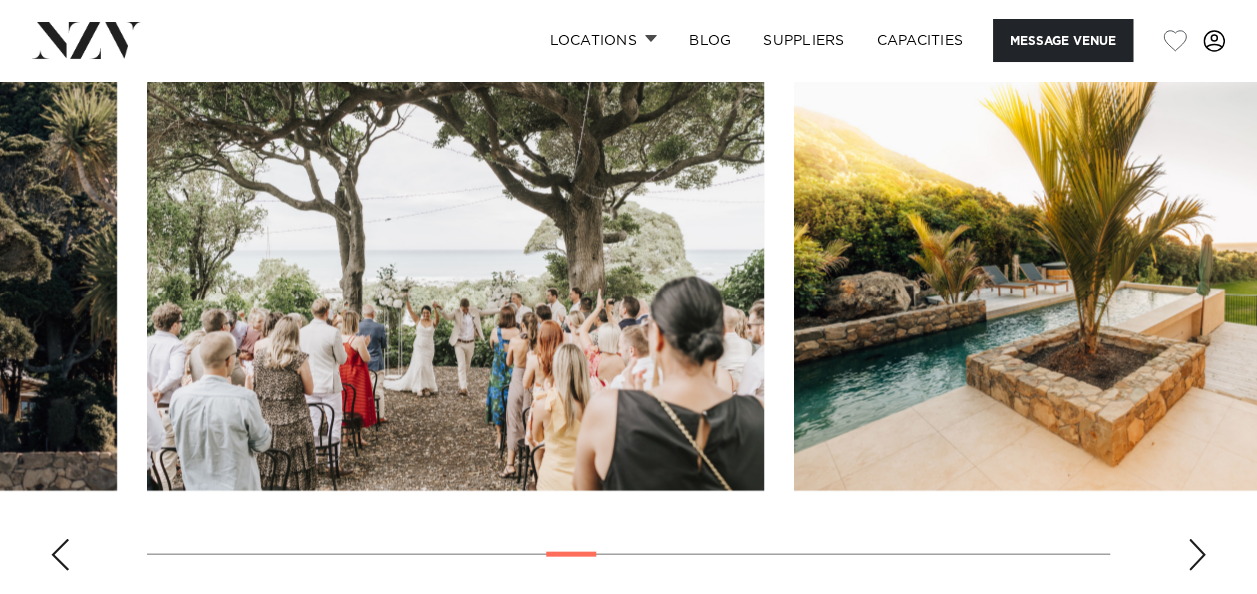 click at bounding box center [1197, 555] 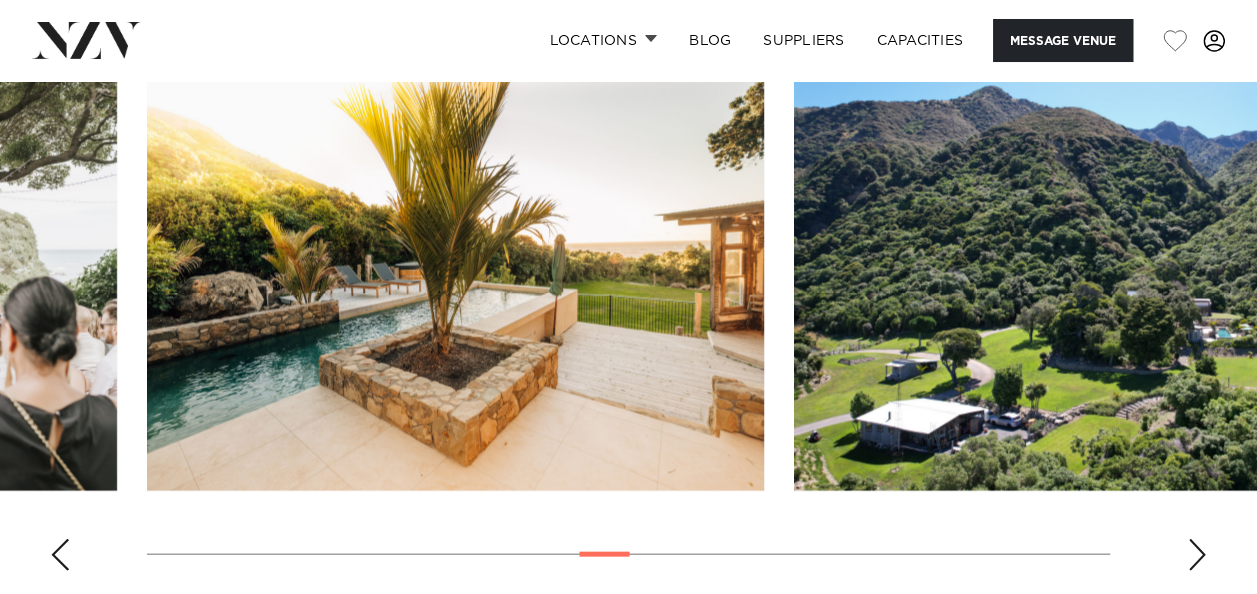 click at bounding box center (1197, 555) 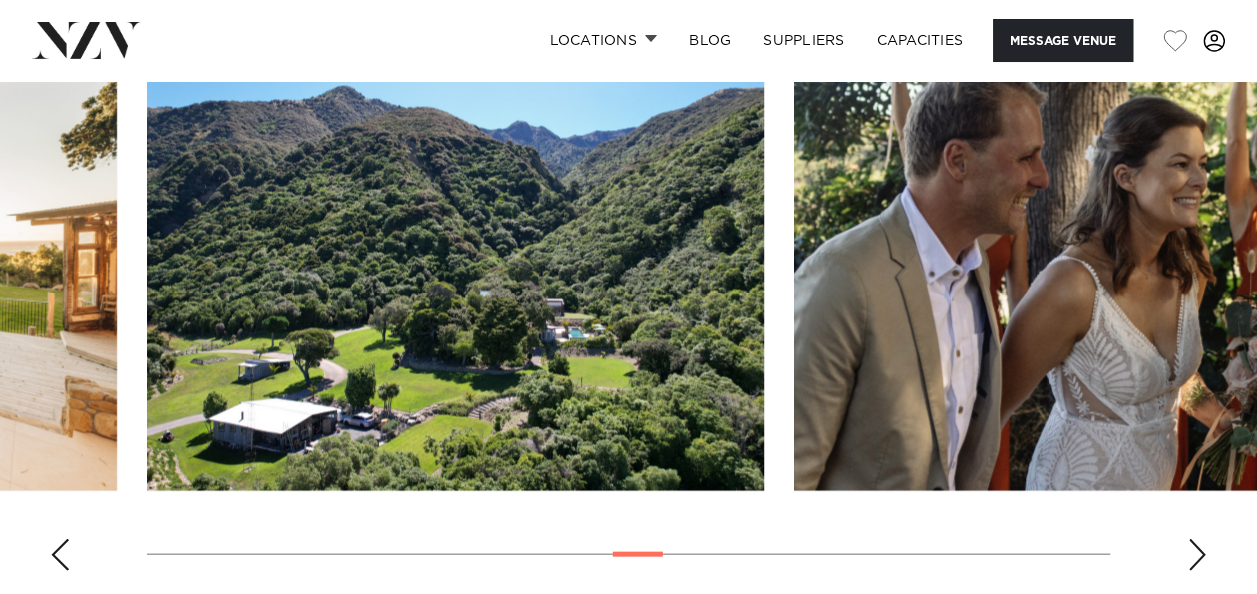 click at bounding box center [1197, 555] 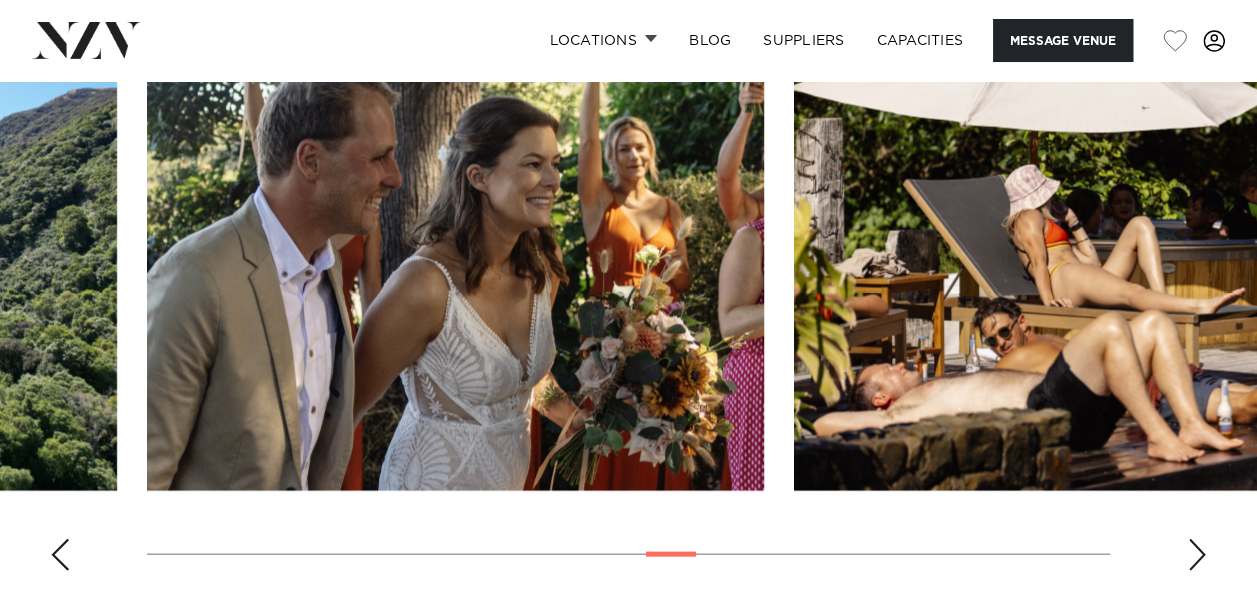 click at bounding box center (1197, 555) 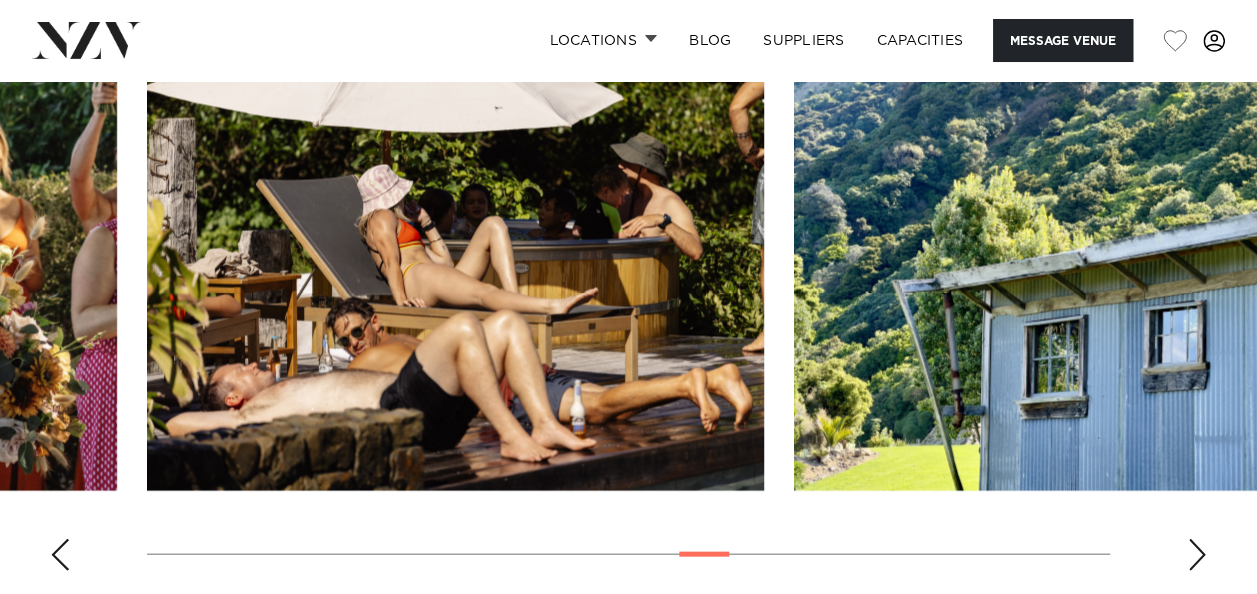 click at bounding box center (1197, 555) 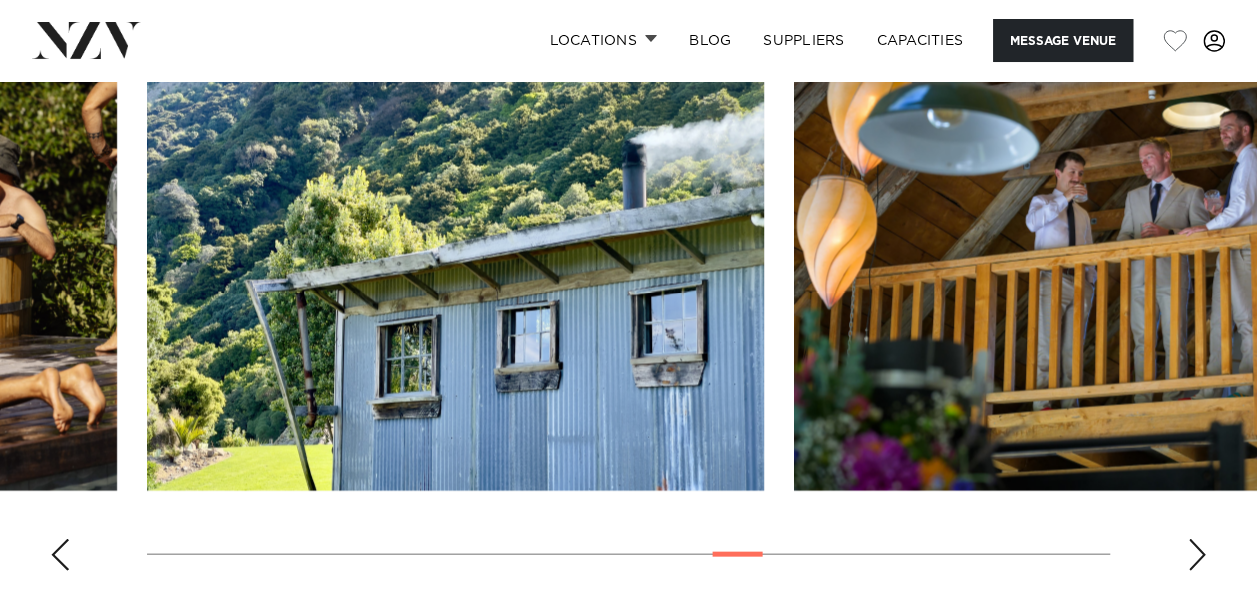 click at bounding box center [1197, 555] 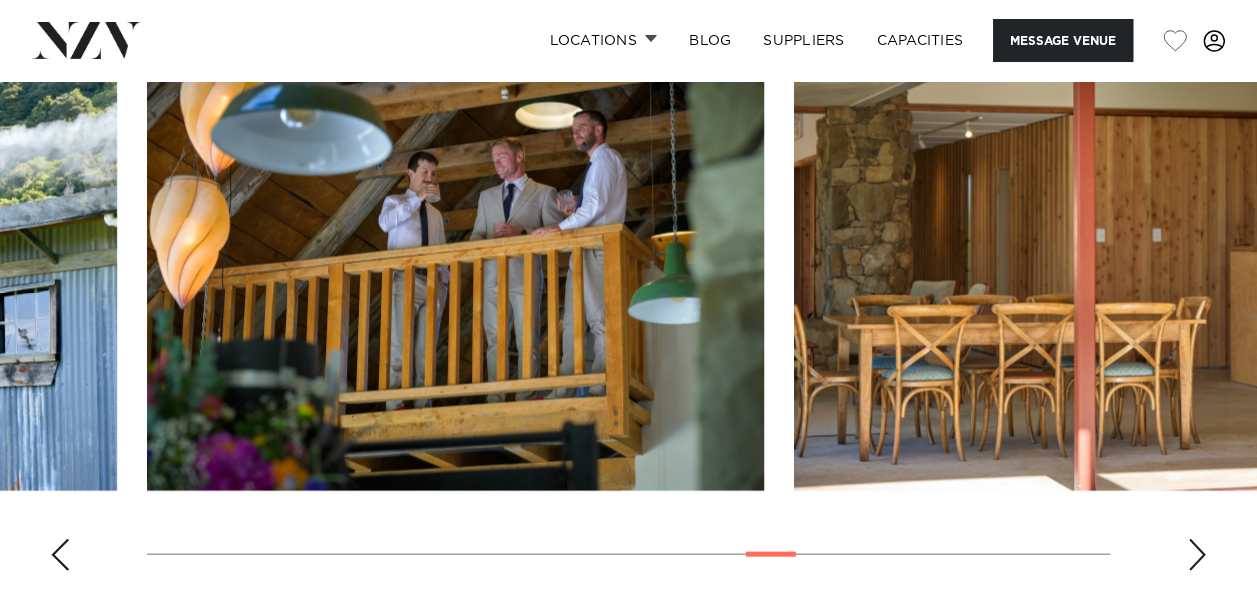 click at bounding box center [1197, 555] 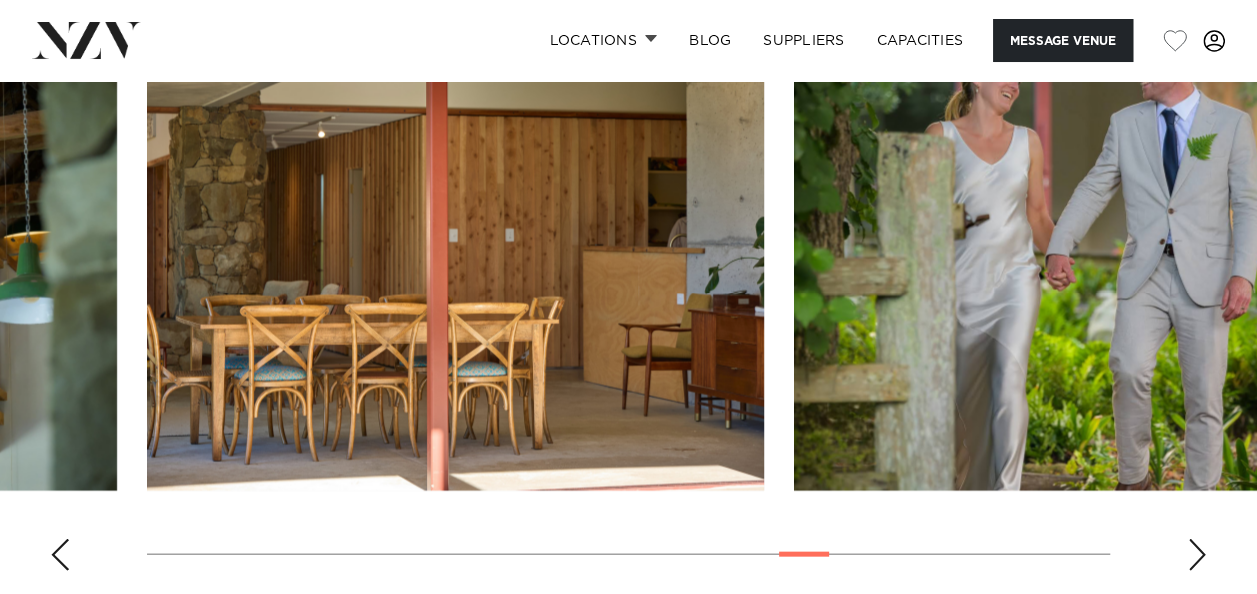 click at bounding box center (1197, 555) 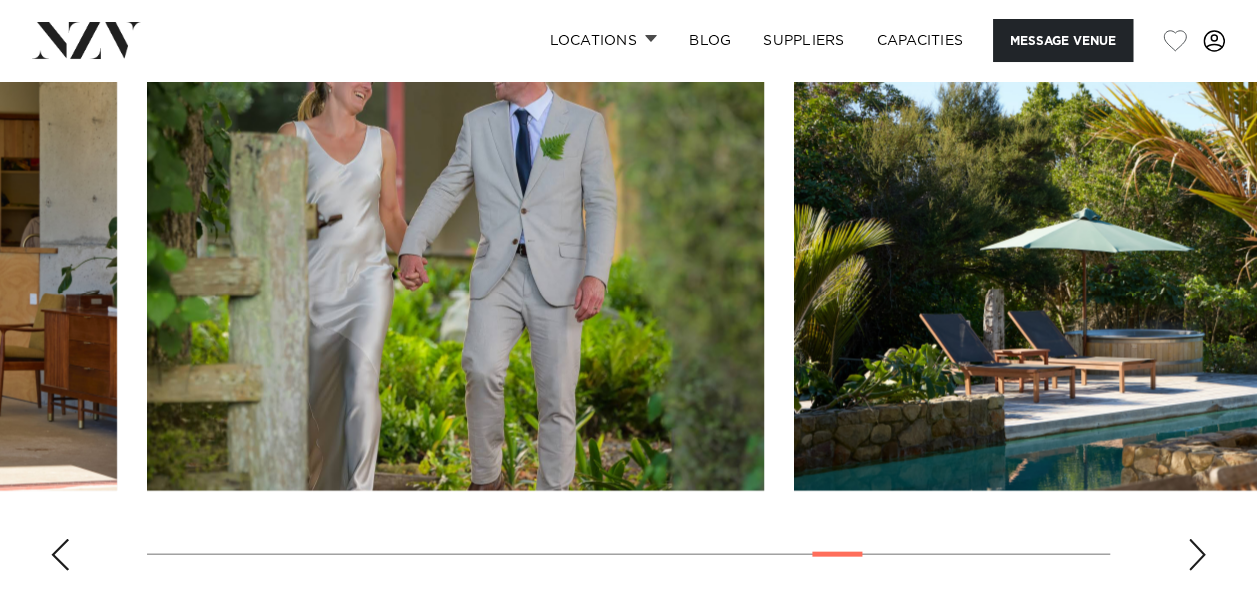 click at bounding box center [1197, 555] 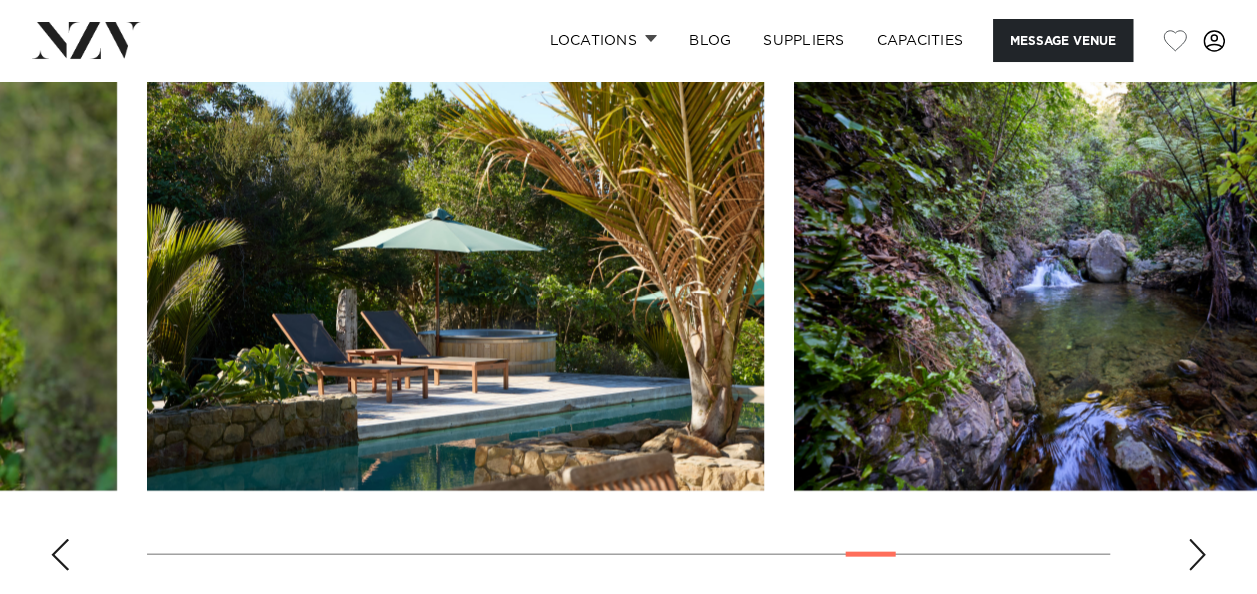 click at bounding box center [1197, 555] 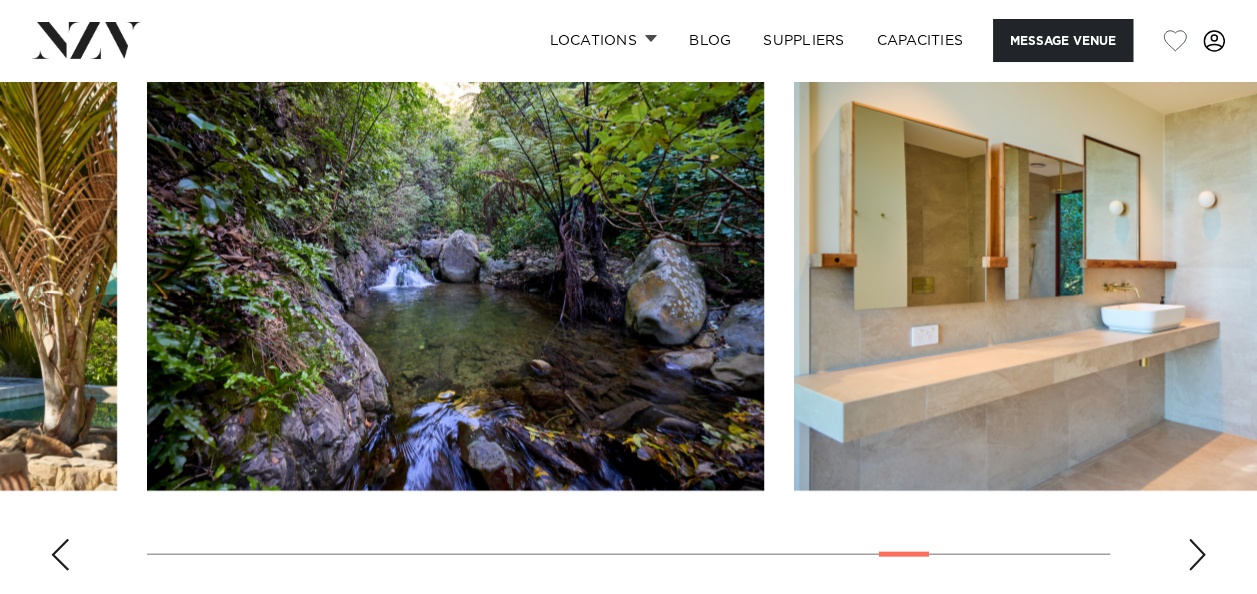 click at bounding box center (1197, 555) 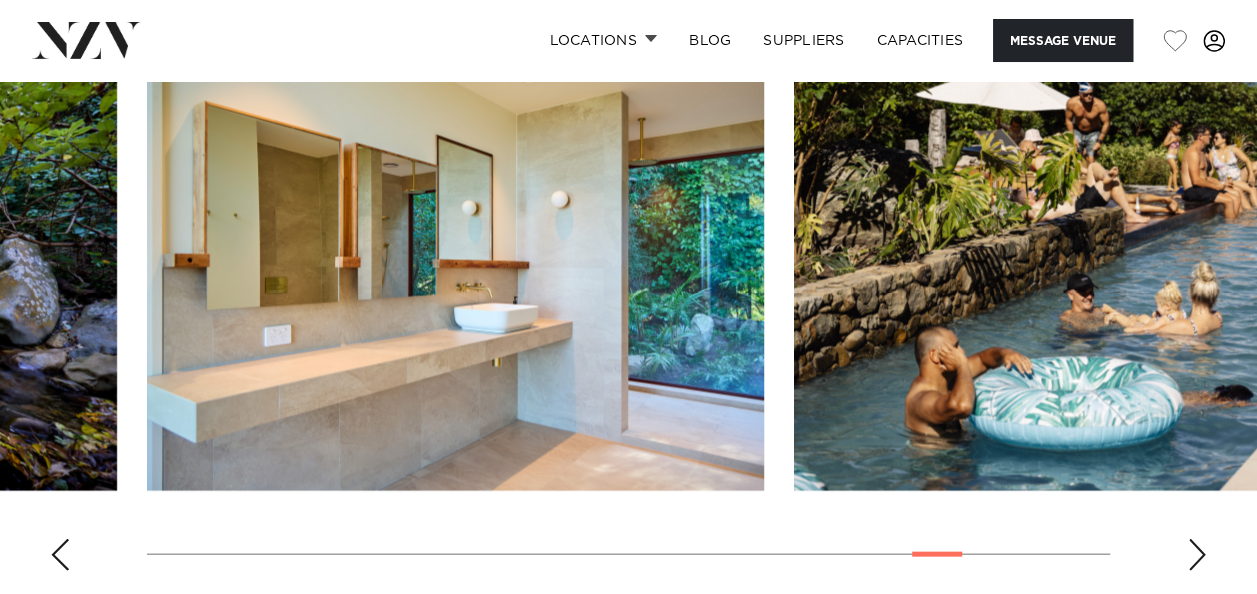 click at bounding box center [1197, 555] 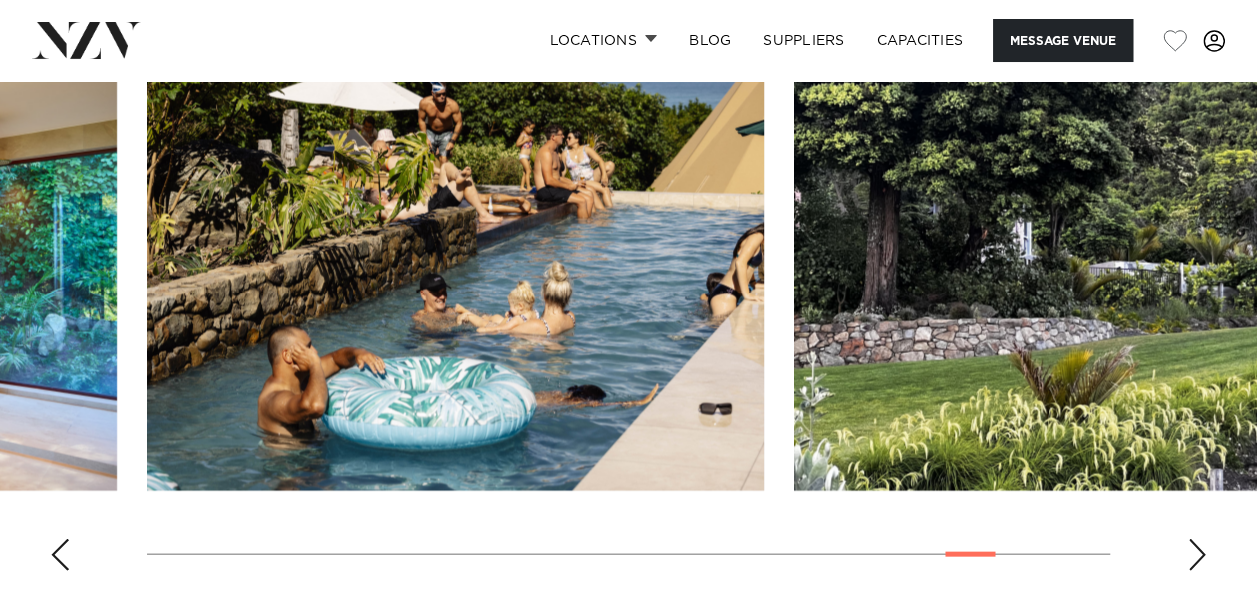click at bounding box center (1197, 555) 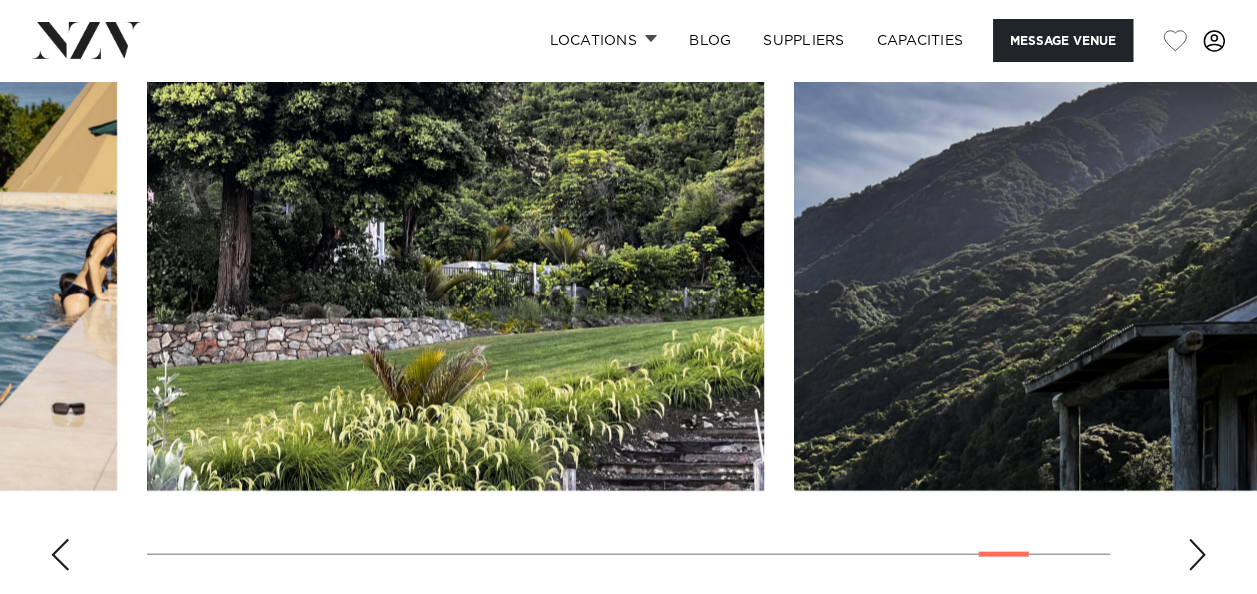 click at bounding box center (1197, 555) 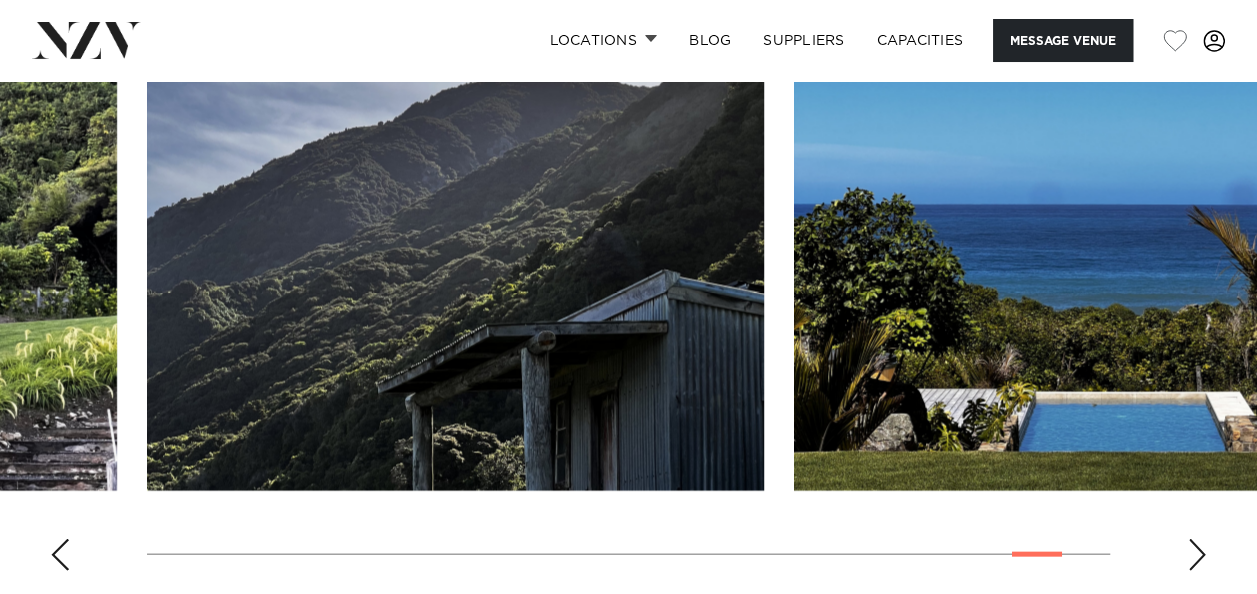 click at bounding box center [1197, 555] 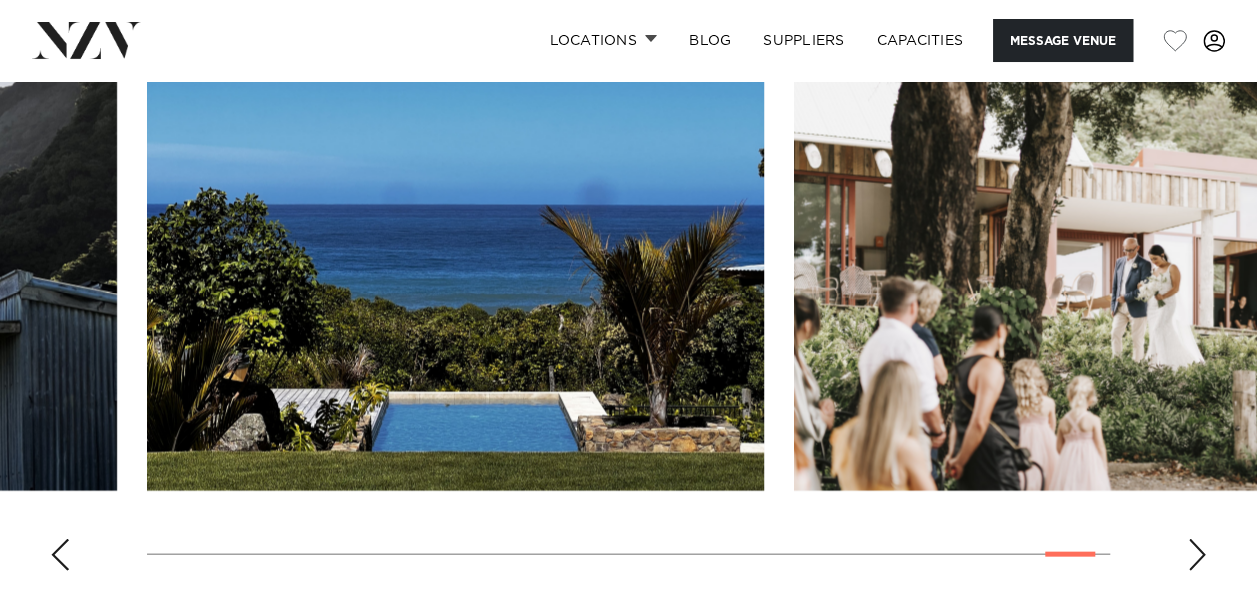click at bounding box center [1197, 555] 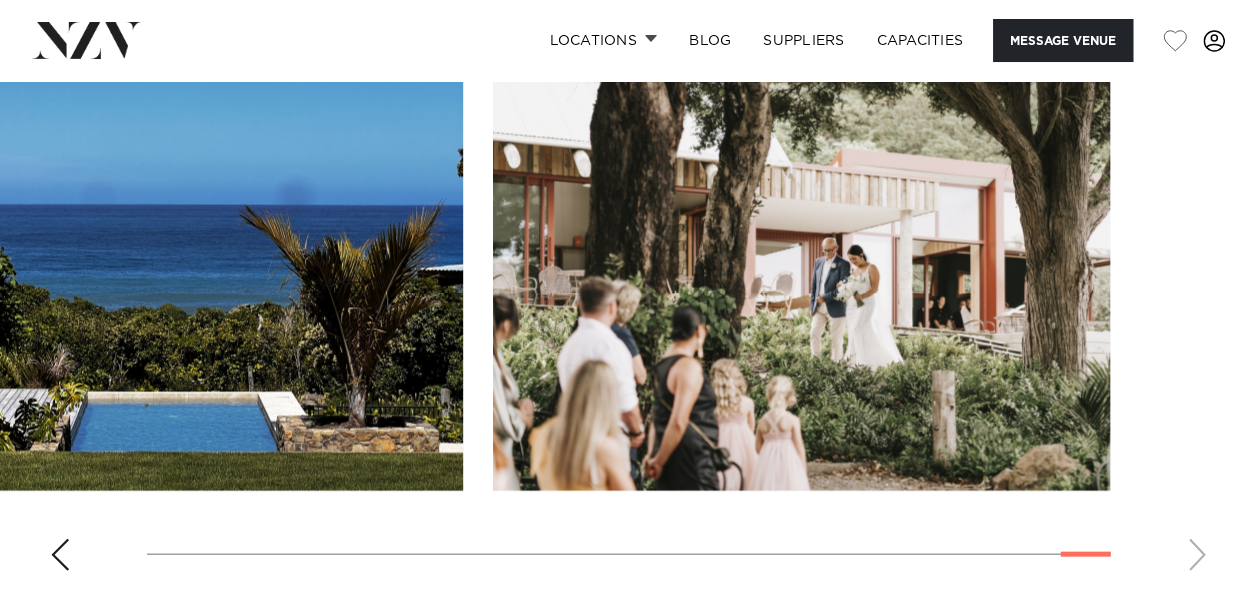 click at bounding box center (628, 312) 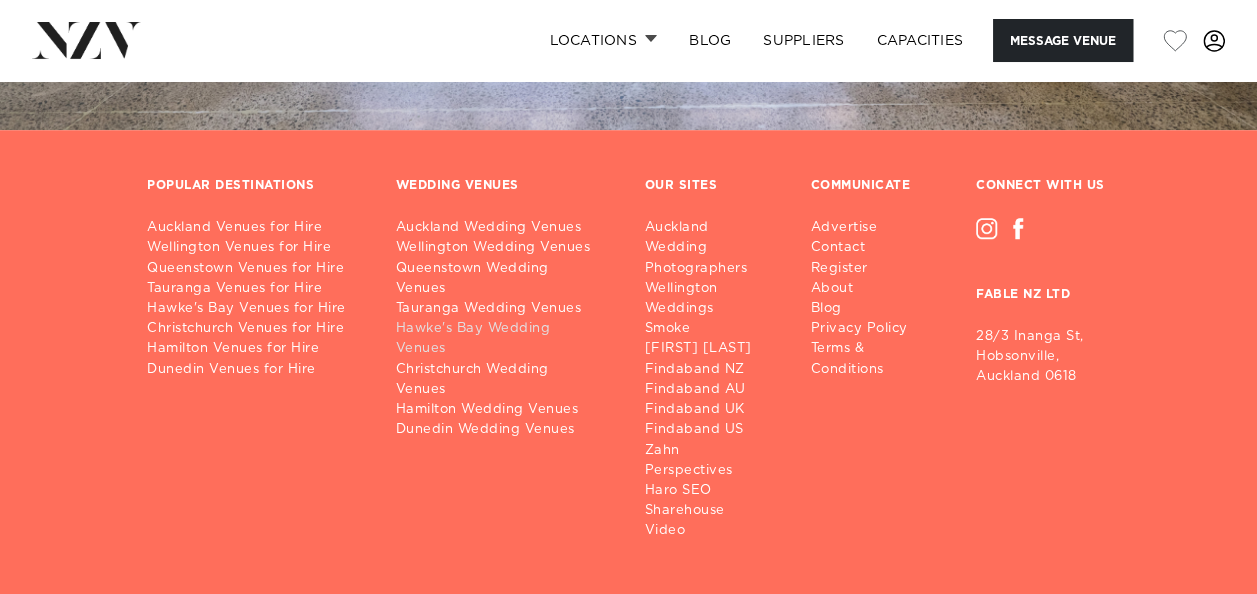 scroll, scrollTop: 4436, scrollLeft: 0, axis: vertical 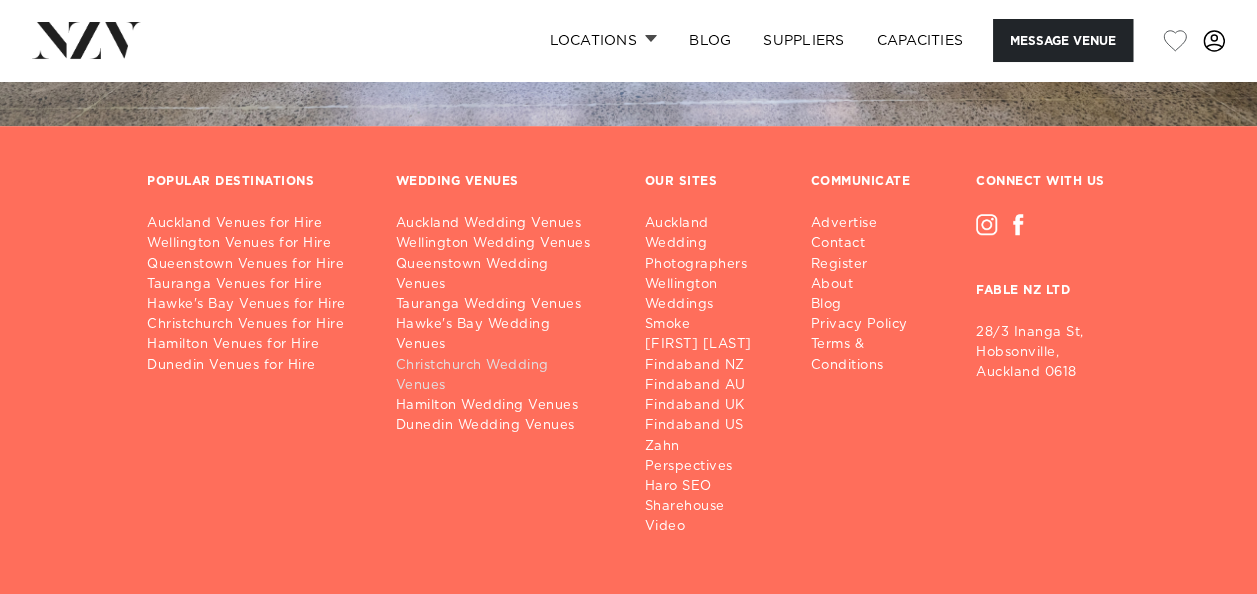 click on "Christchurch Wedding Venues" at bounding box center [504, 376] 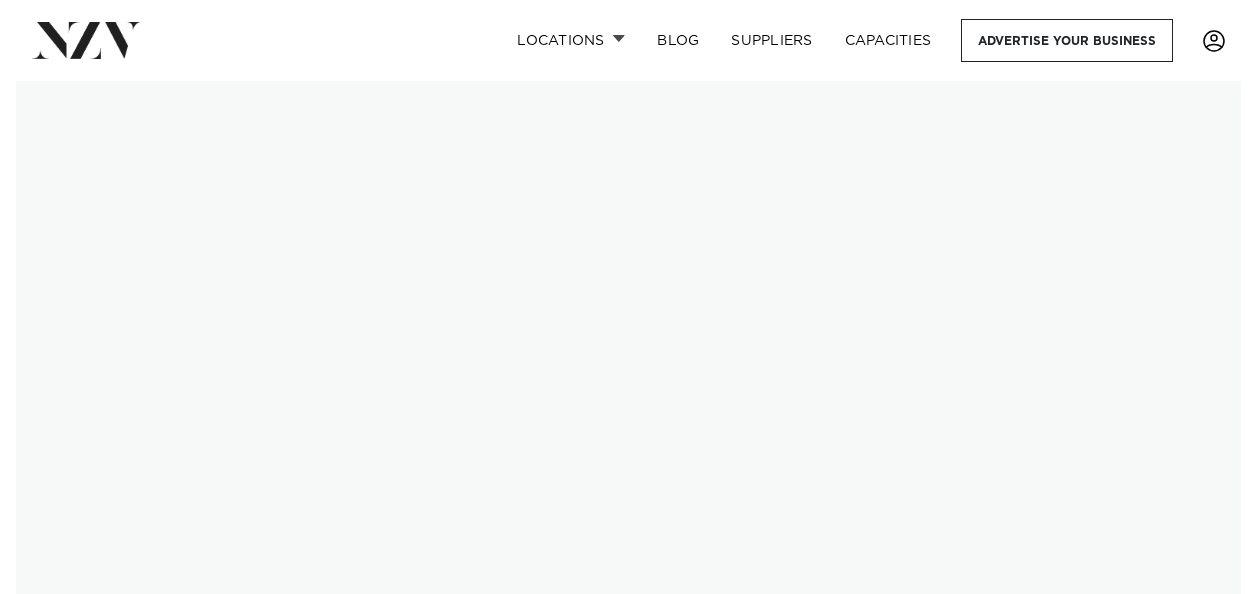 scroll, scrollTop: 0, scrollLeft: 0, axis: both 